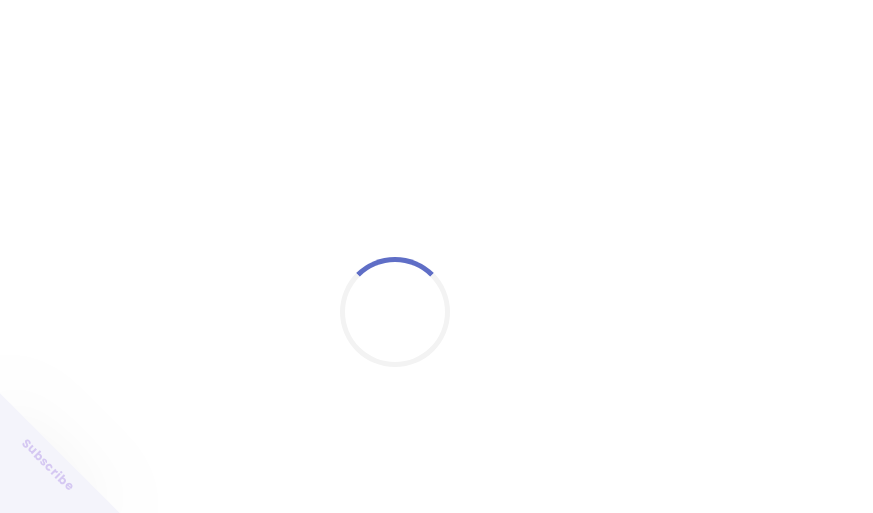 scroll, scrollTop: 0, scrollLeft: 0, axis: both 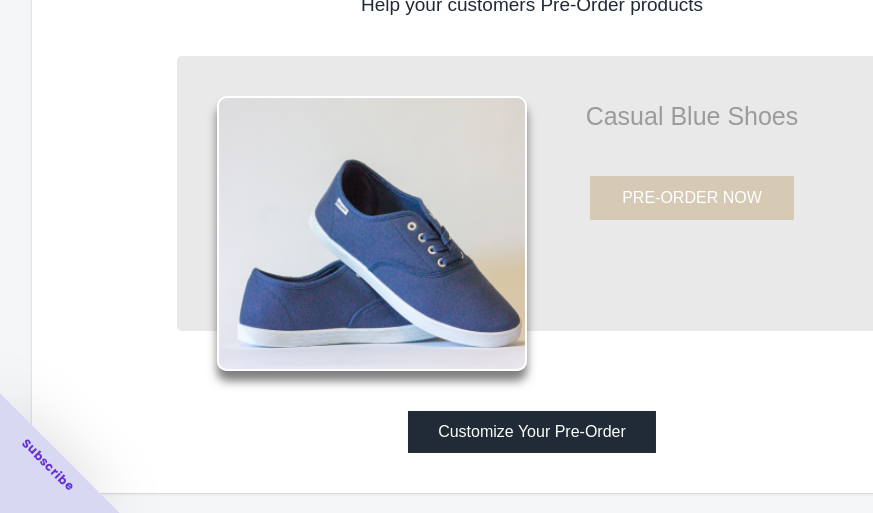 click on "Customize Your Pre-Order" at bounding box center [532, 432] 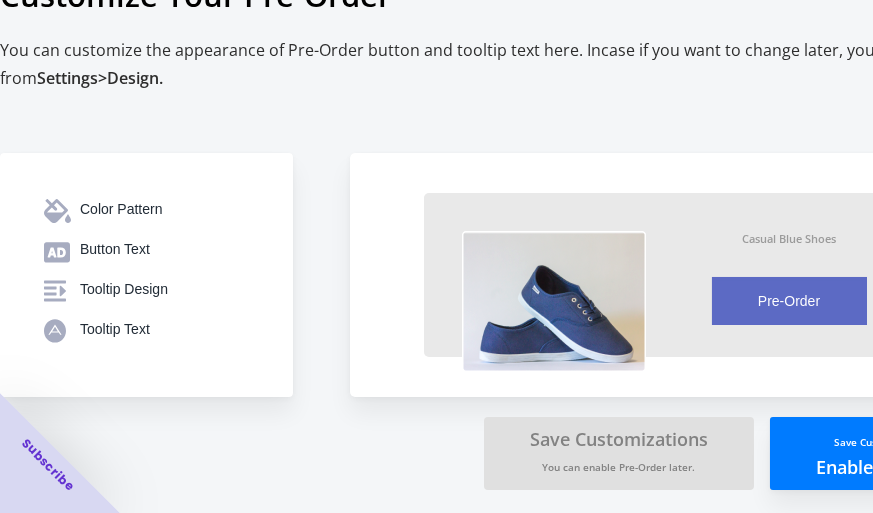 scroll, scrollTop: 73, scrollLeft: 0, axis: vertical 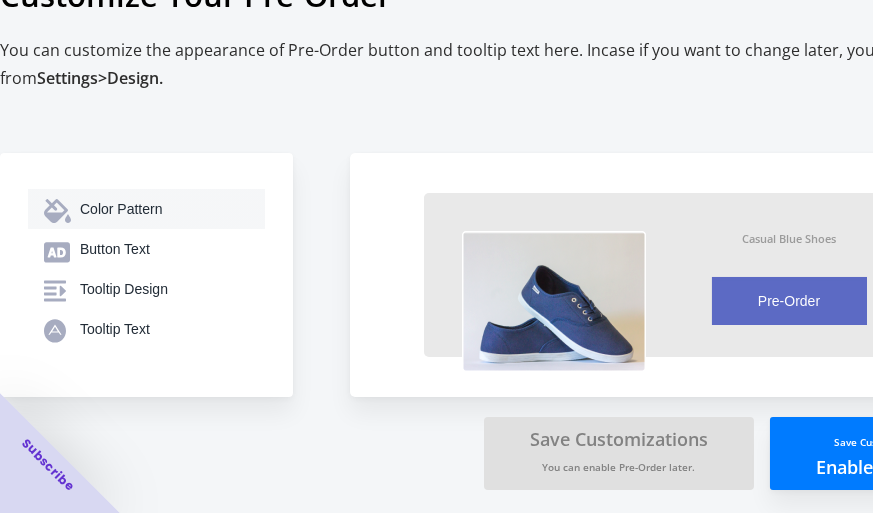 click on "Color Pattern" at bounding box center (164, 209) 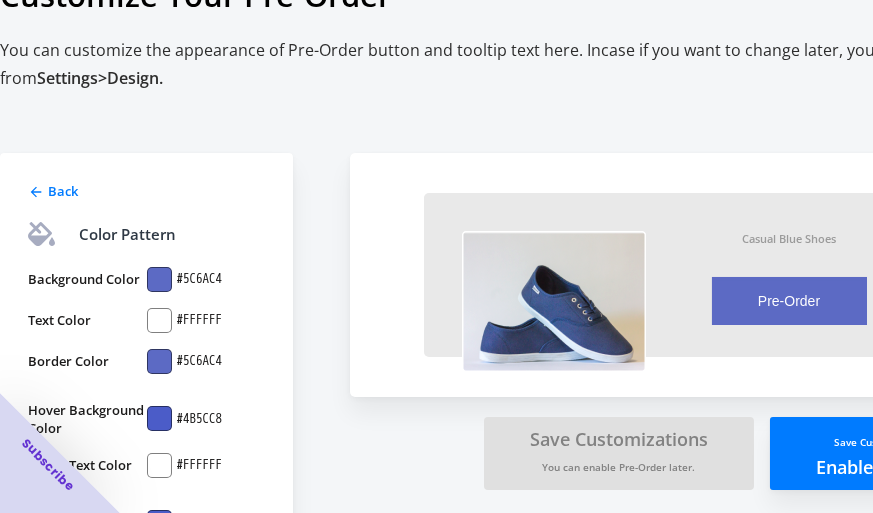 click at bounding box center (159, 279) 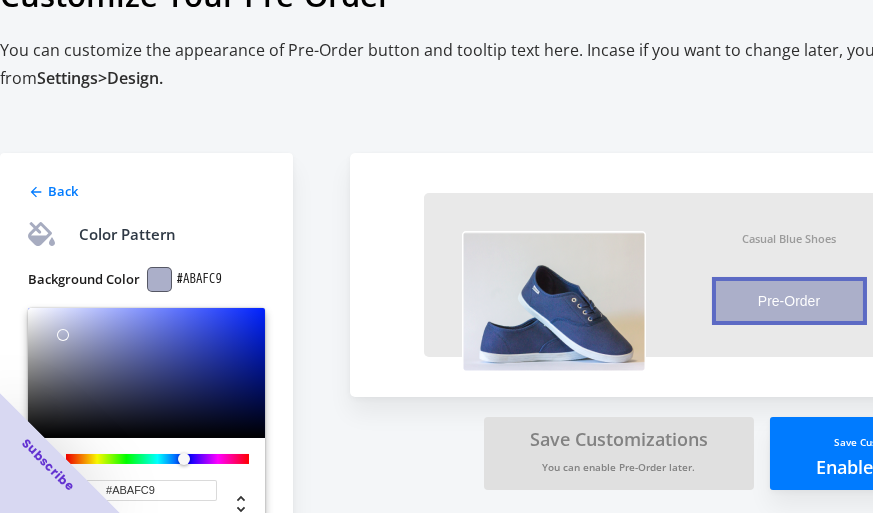 click at bounding box center [146, 373] 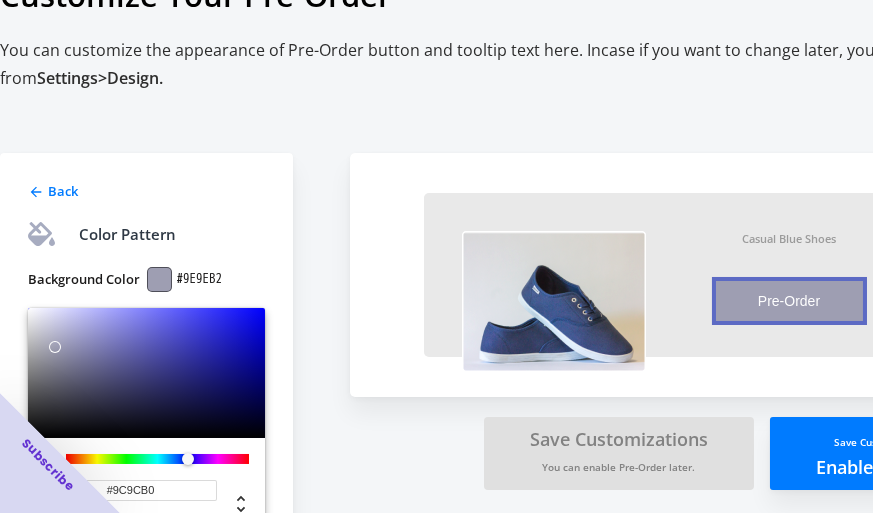 drag, startPoint x: 61, startPoint y: 328, endPoint x: 55, endPoint y: 345, distance: 18.027756 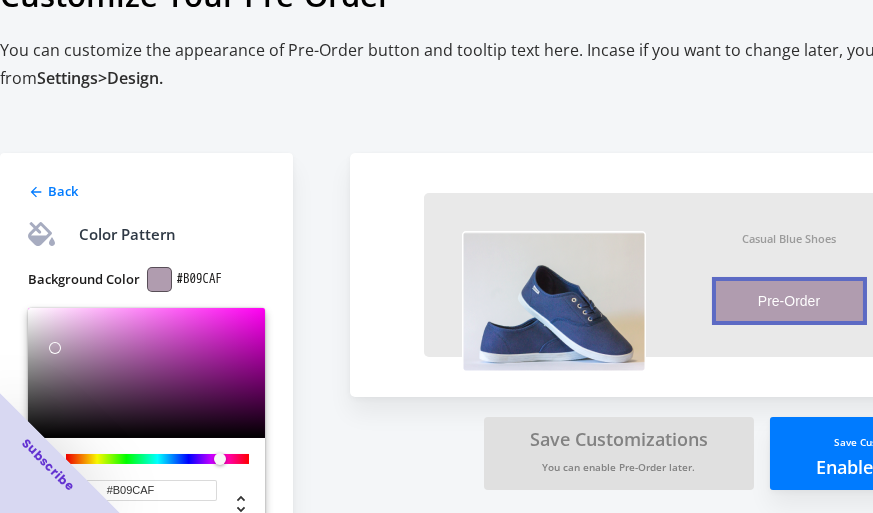 click at bounding box center [157, 459] 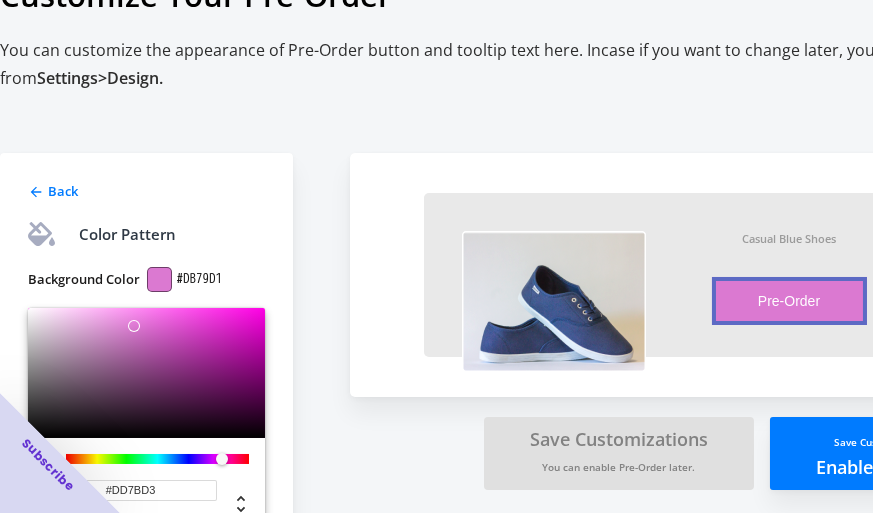 type on "#DF7CD5" 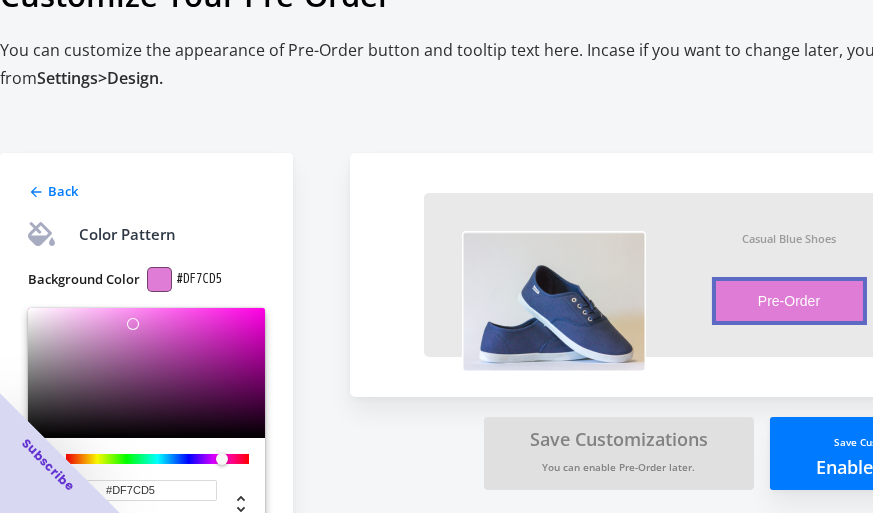 drag, startPoint x: 50, startPoint y: 346, endPoint x: 133, endPoint y: 321, distance: 86.683334 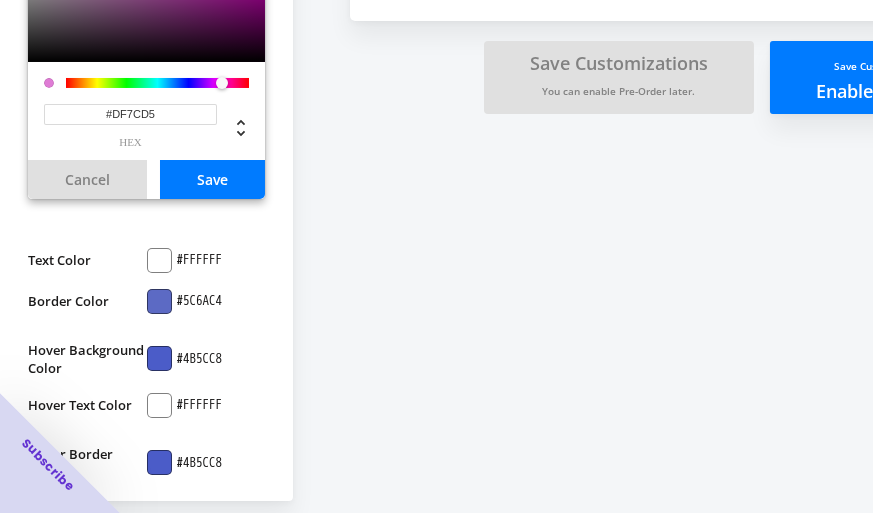 scroll, scrollTop: 447, scrollLeft: 0, axis: vertical 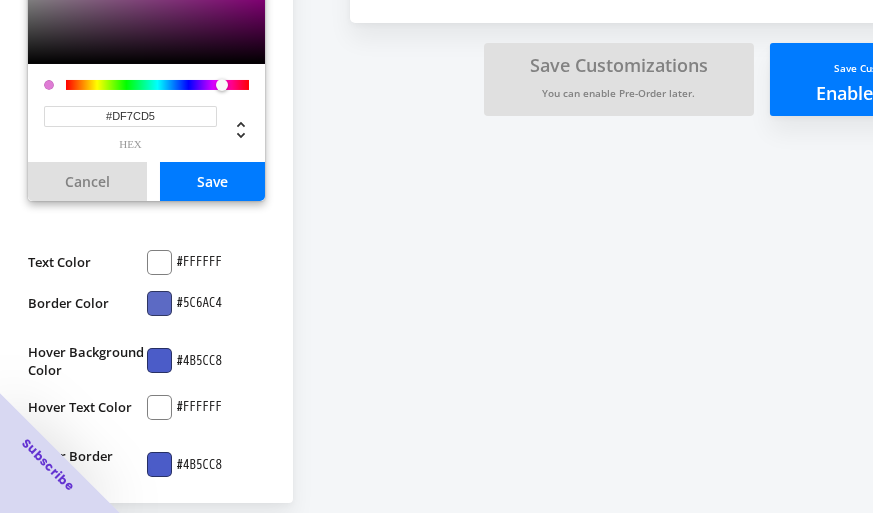 click at bounding box center [159, 303] 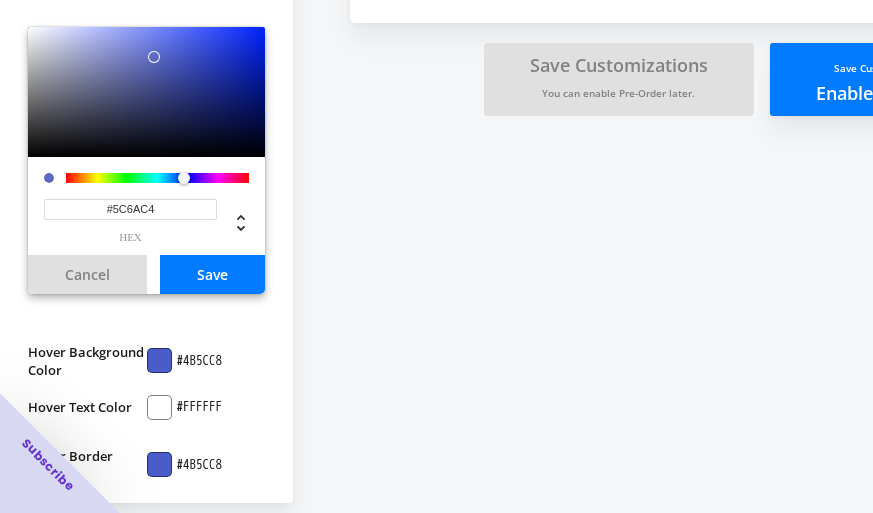 click on "#5C6AC4 hex" at bounding box center (146, 206) 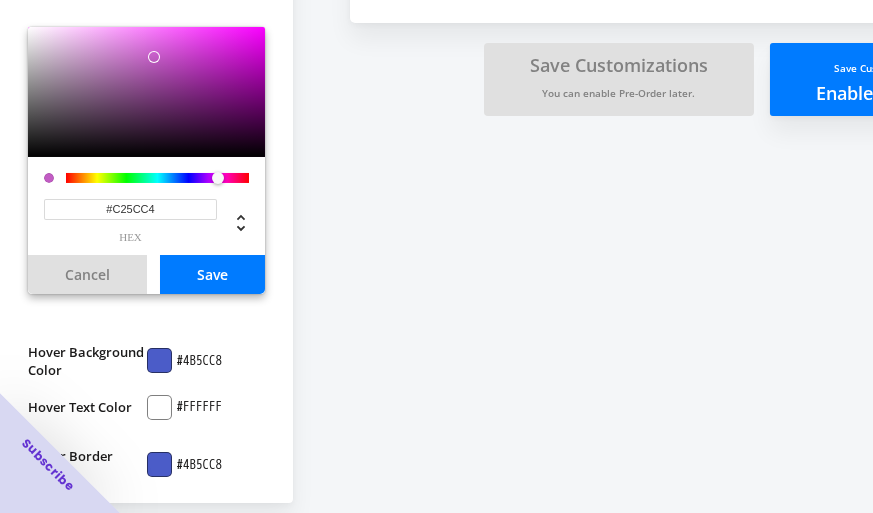 click at bounding box center [157, 178] 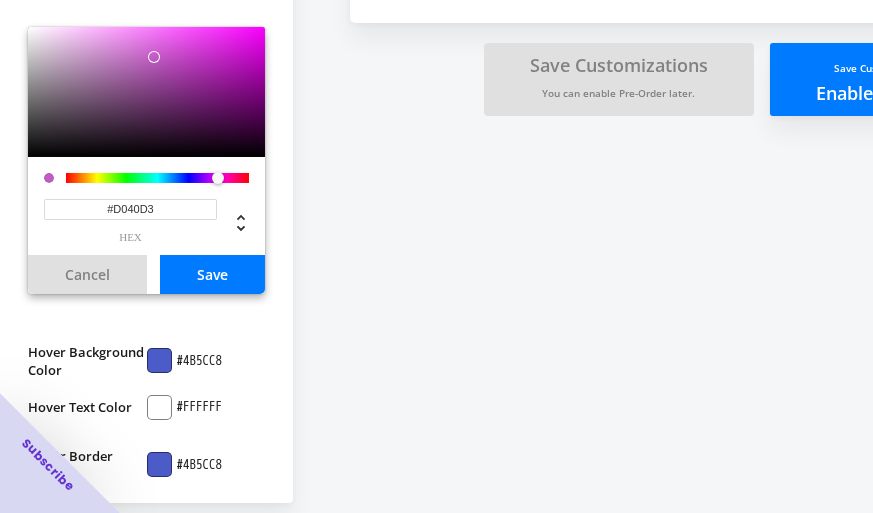 click at bounding box center (146, 92) 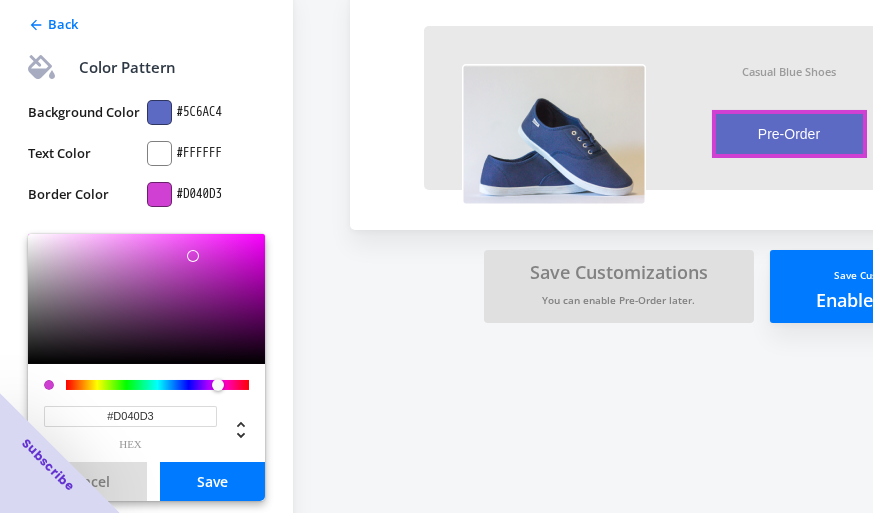 scroll, scrollTop: 213, scrollLeft: 0, axis: vertical 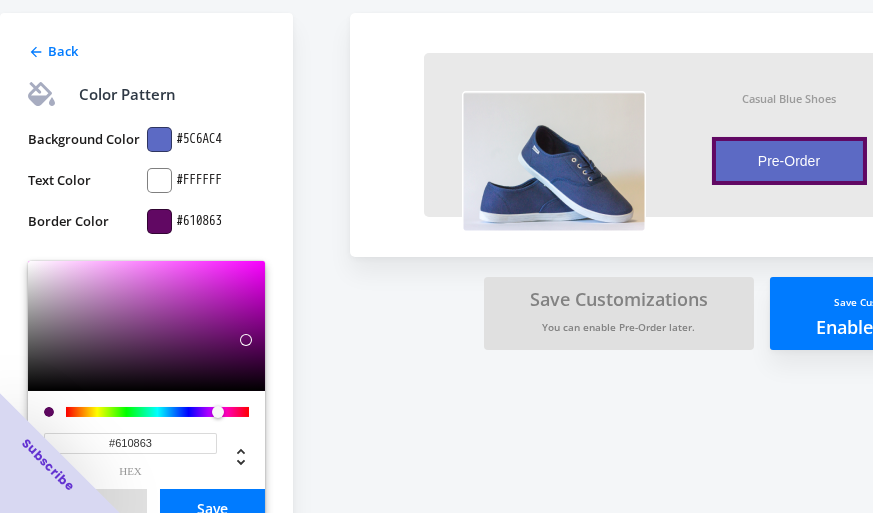 drag, startPoint x: 215, startPoint y: 286, endPoint x: 245, endPoint y: 324, distance: 48.414875 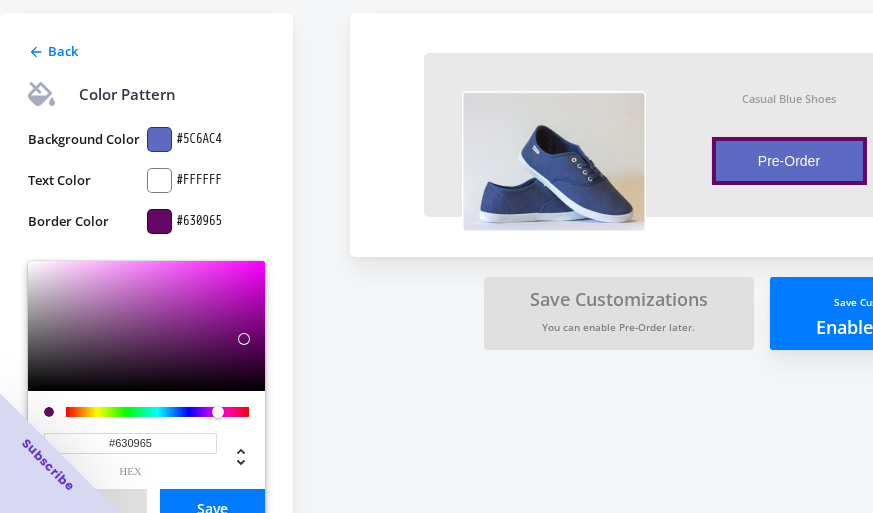 click at bounding box center (159, 139) 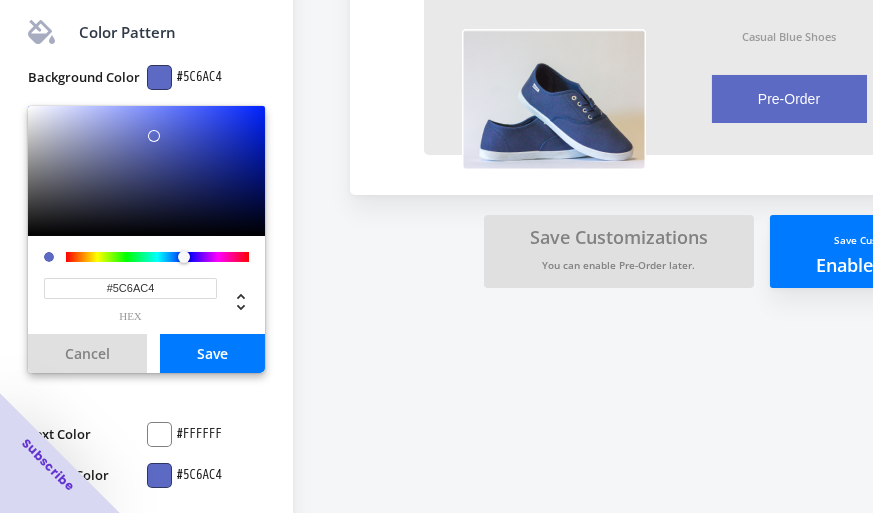 scroll, scrollTop: 275, scrollLeft: 0, axis: vertical 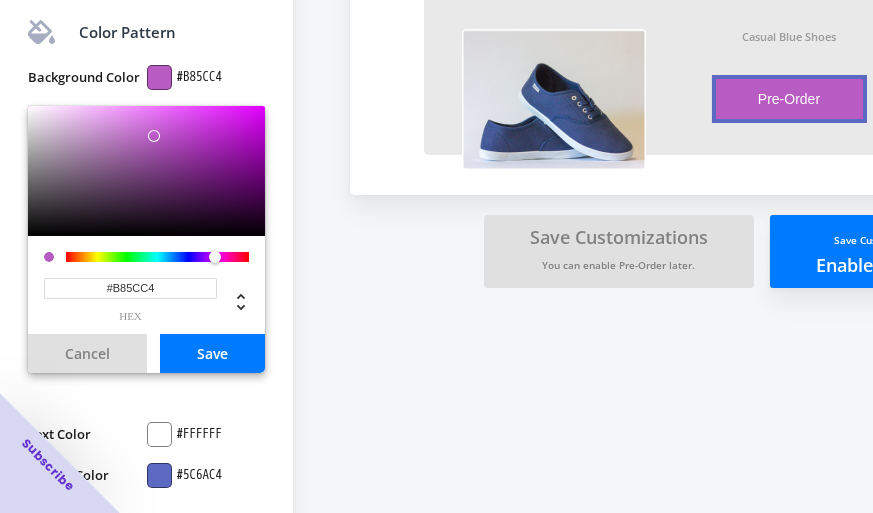 click at bounding box center (157, 257) 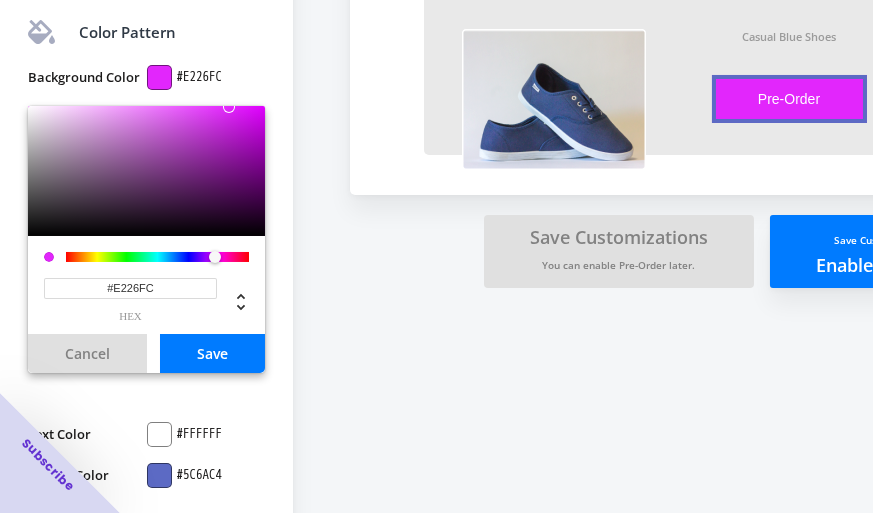 drag, startPoint x: 156, startPoint y: 133, endPoint x: 227, endPoint y: 104, distance: 76.6942 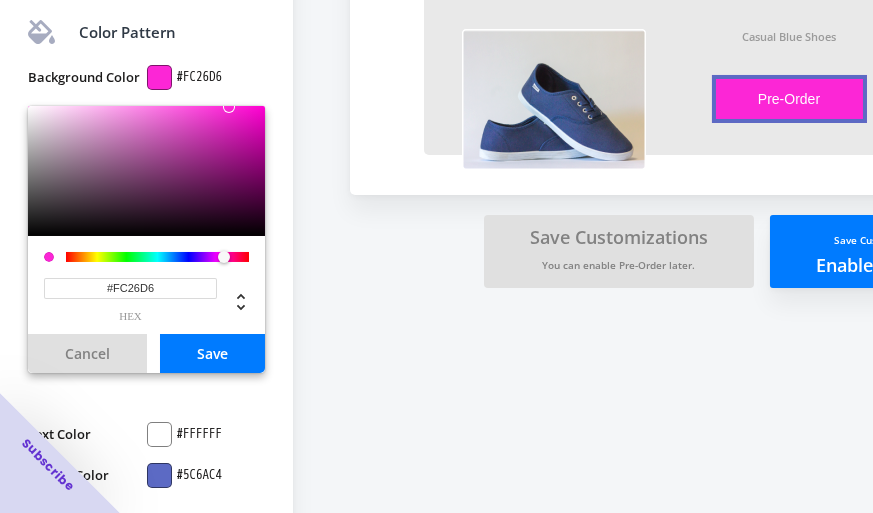 click at bounding box center (224, 257) 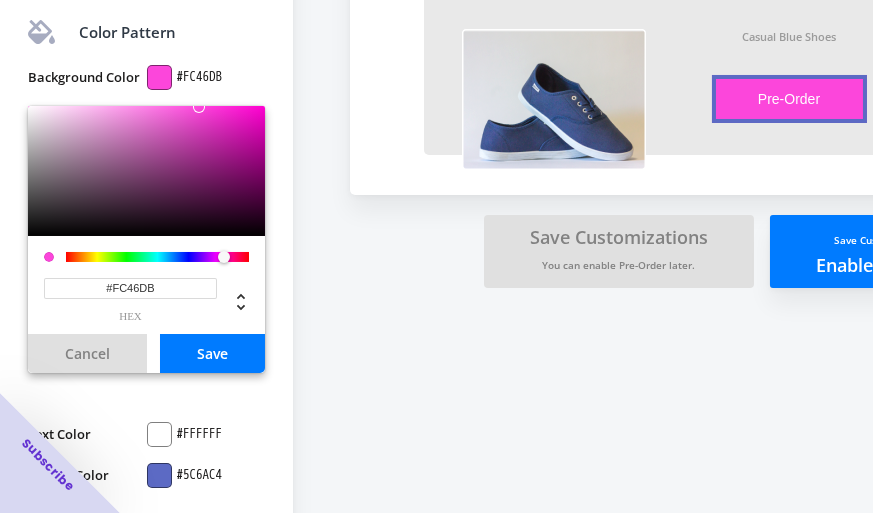drag, startPoint x: 227, startPoint y: 105, endPoint x: 197, endPoint y: 113, distance: 31.04835 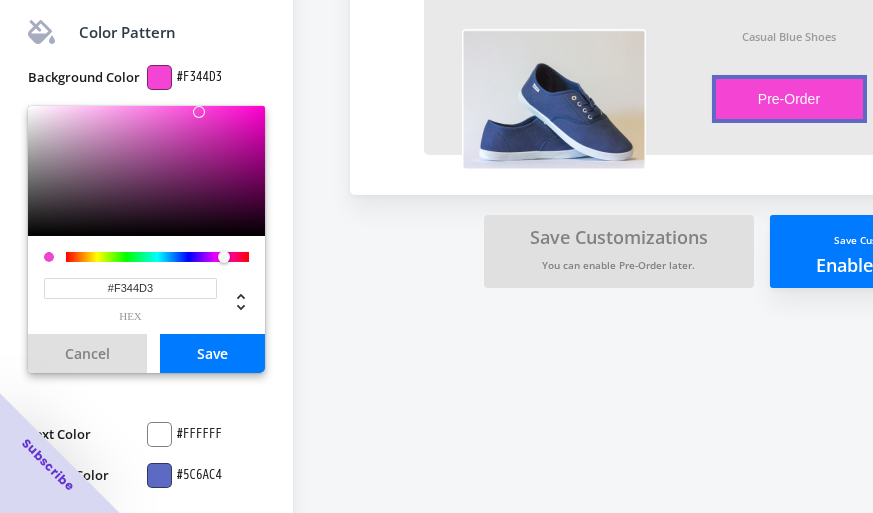 click on "Save" at bounding box center [212, 353] 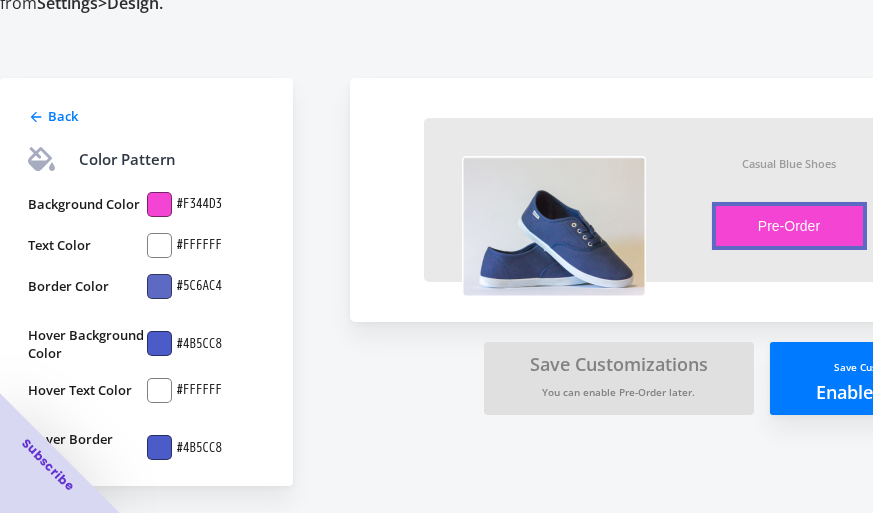scroll, scrollTop: 131, scrollLeft: 0, axis: vertical 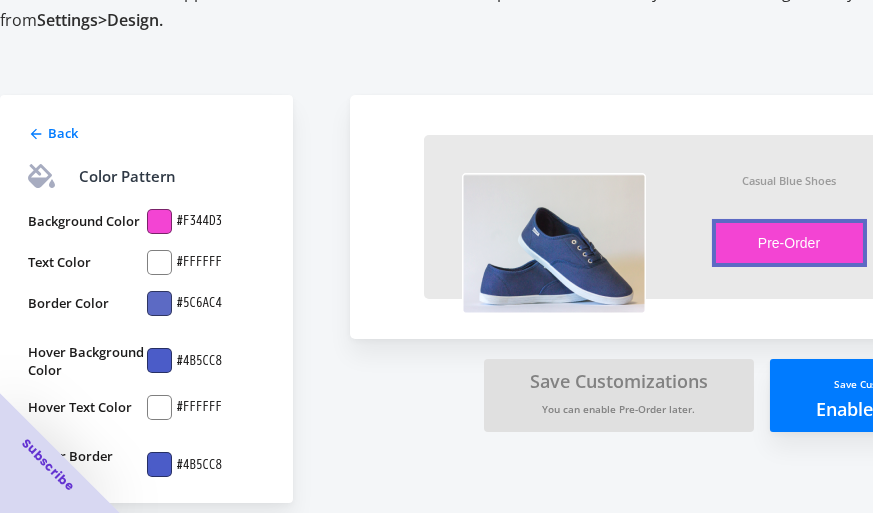 click at bounding box center (159, 303) 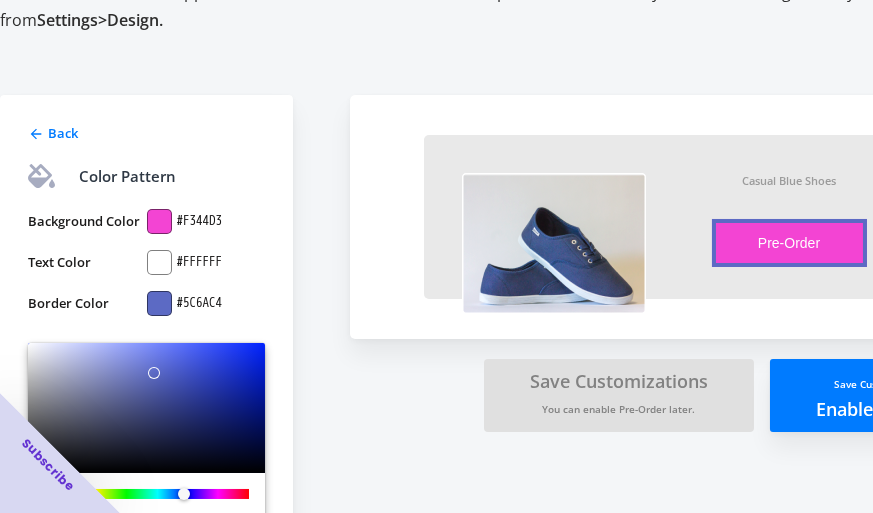click at bounding box center (157, 494) 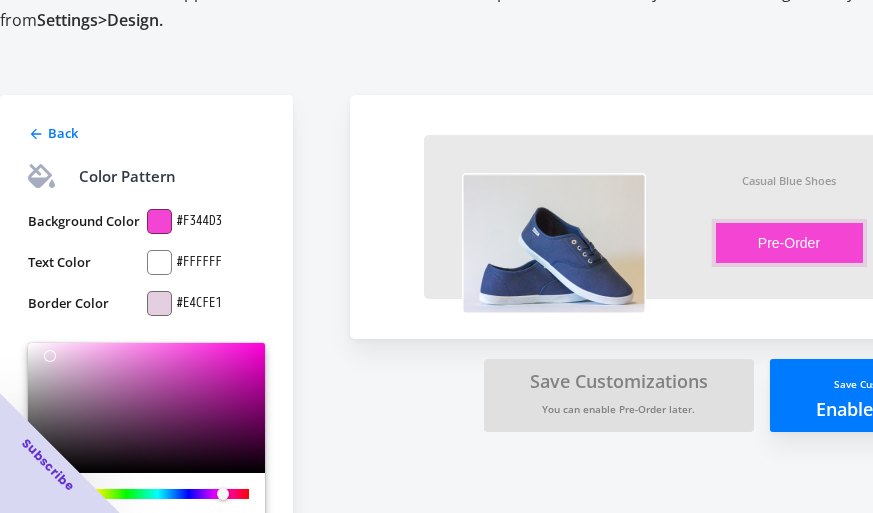 click at bounding box center (146, 408) 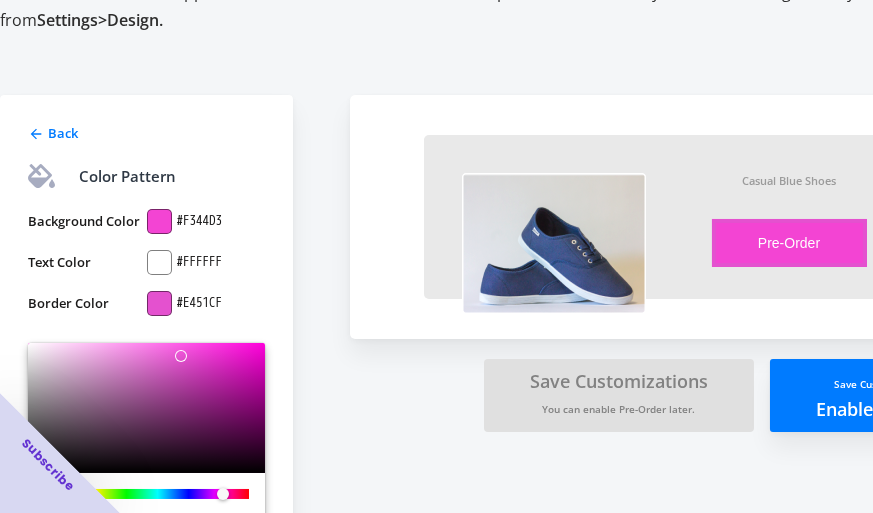 click at bounding box center (146, 408) 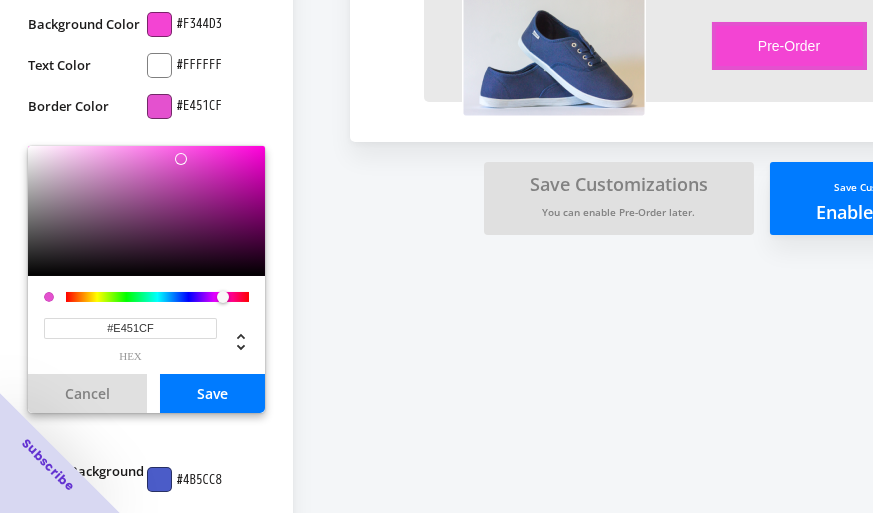 click on "Save" at bounding box center [212, 393] 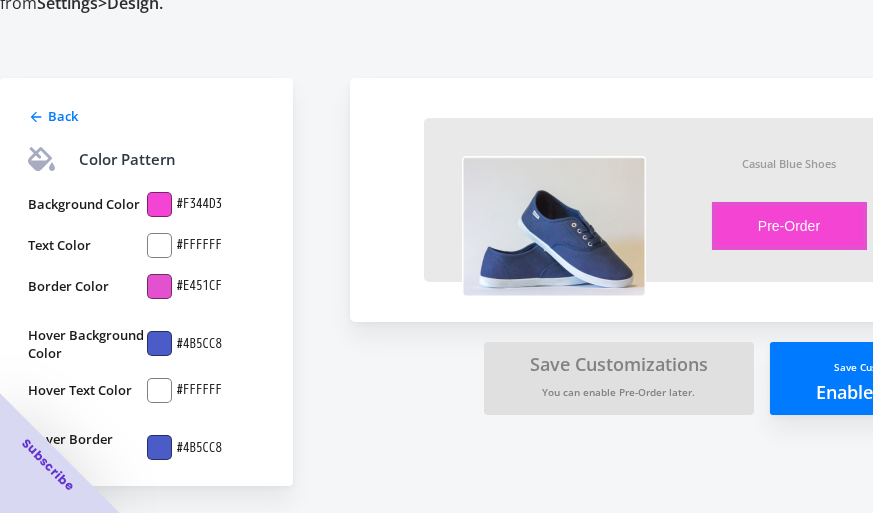 scroll, scrollTop: 131, scrollLeft: 0, axis: vertical 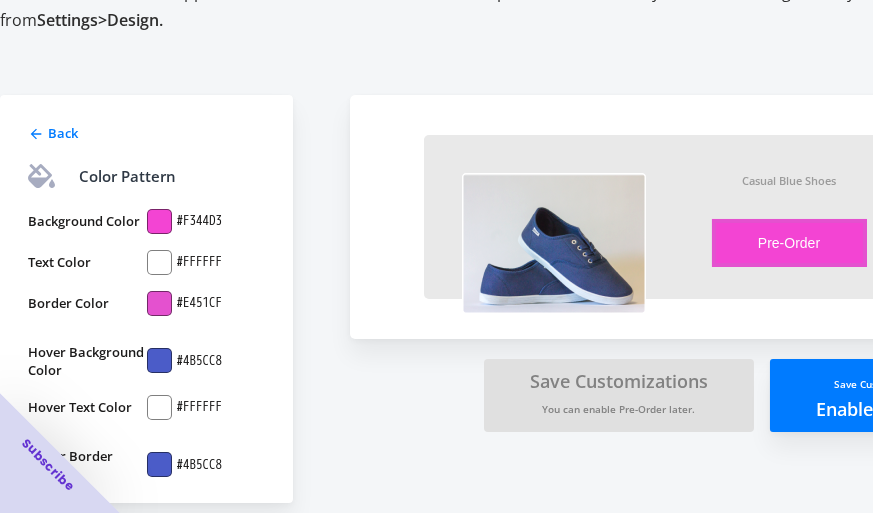 click at bounding box center [159, 407] 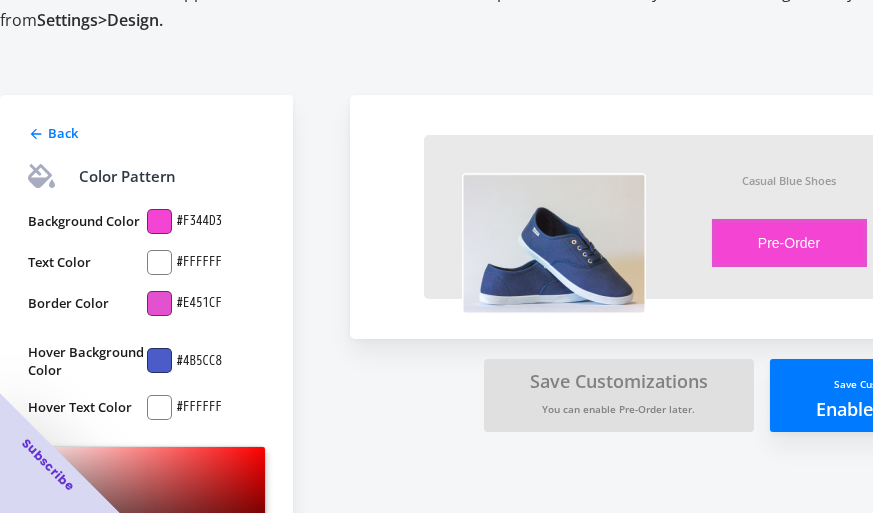 click at bounding box center [159, 407] 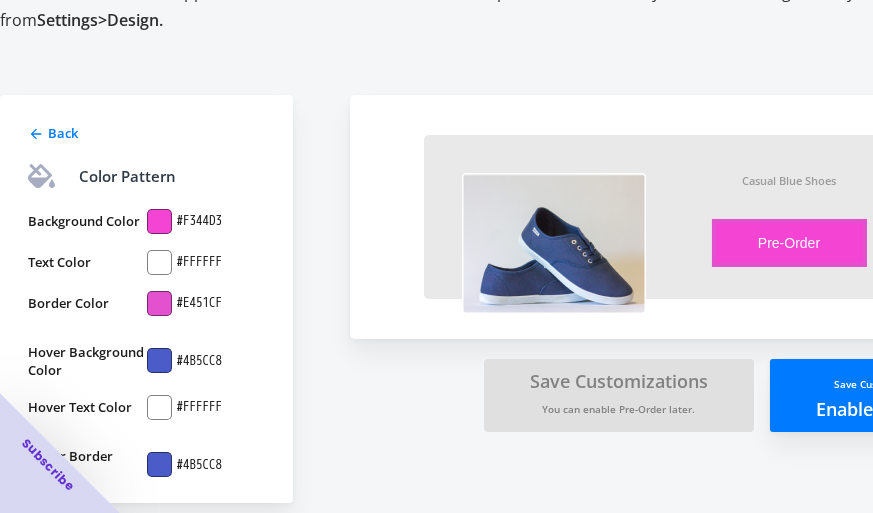 click at bounding box center [159, 360] 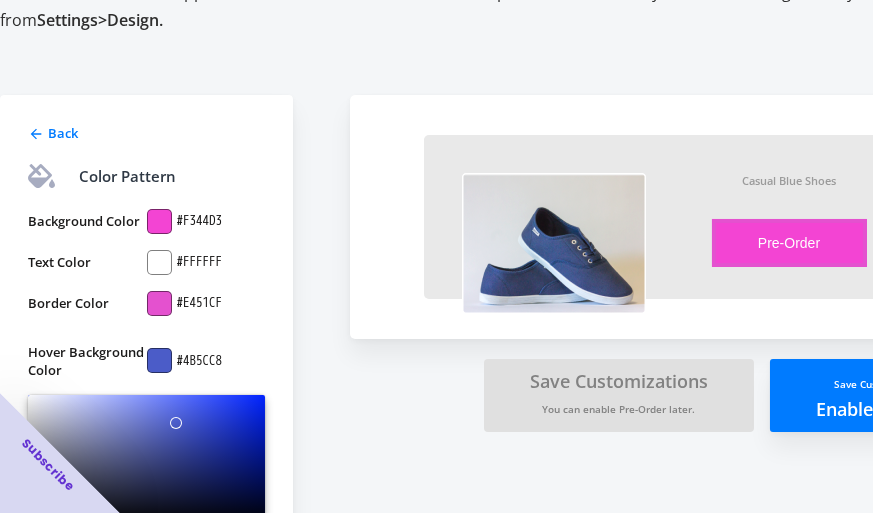 type on "#D7DAED" 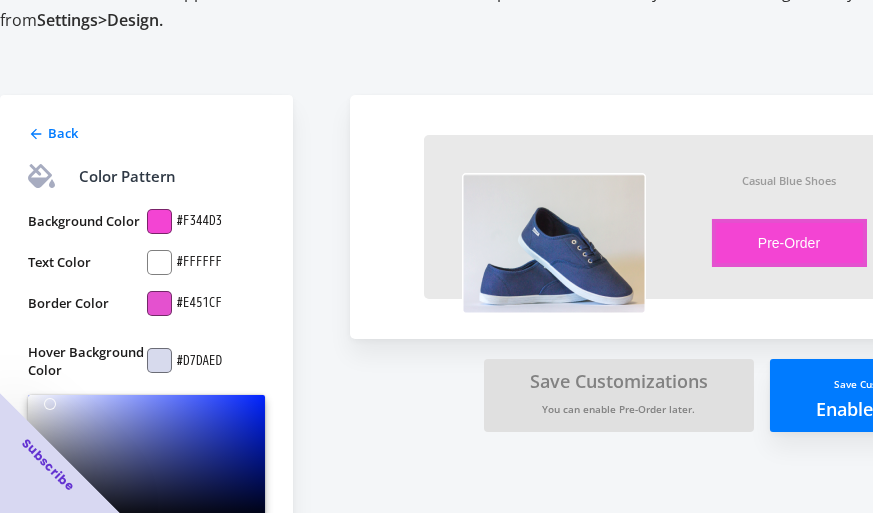 click on "Back Color Pattern Background Color #F344D3 Text Color #FFFFFF Border Color #E451CF Hover Background Color #D7DAED #D7DAED hex Cancel Save Hover Text Color #FFFFFF Hover Border Color #4B5CC8 Casual Blue Shoes Pre-Order Item will be fulfilled as soon as it becomes available Save Customizations You can enable Pre-Order later. Save Customizations & Enable Pre-Order" at bounding box center [495, 417] 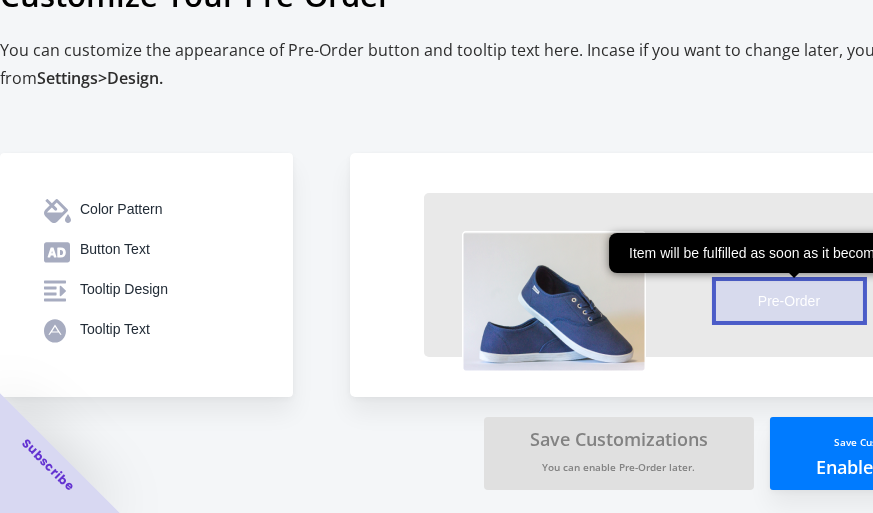 click on "Pre-Order" at bounding box center [789, 301] 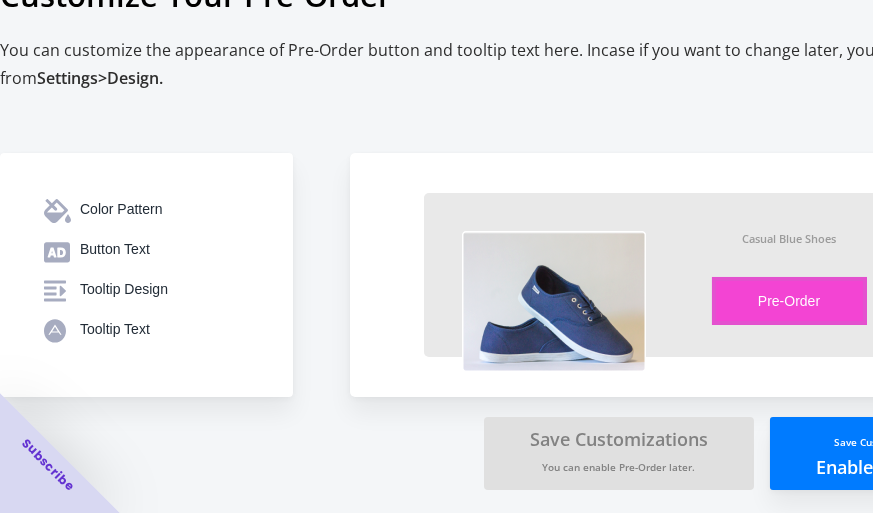click on "Save Customizations &" at bounding box center (890, 442) 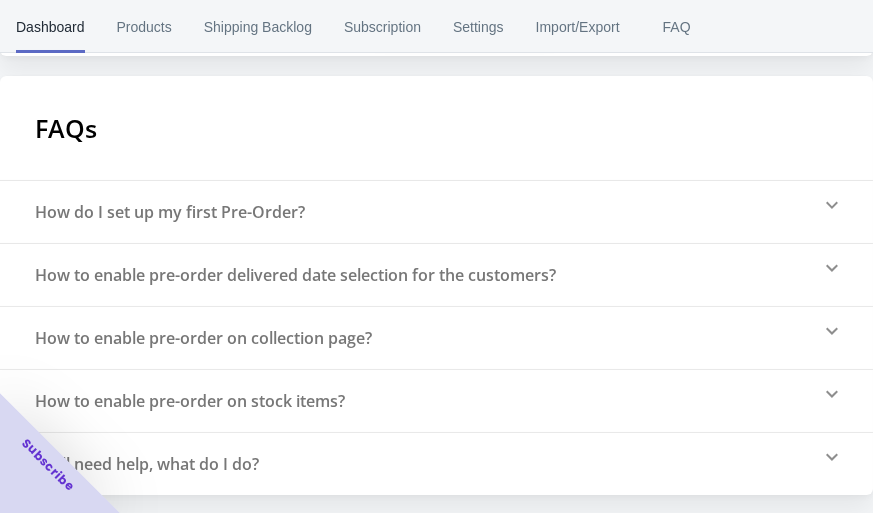 scroll, scrollTop: 652, scrollLeft: 0, axis: vertical 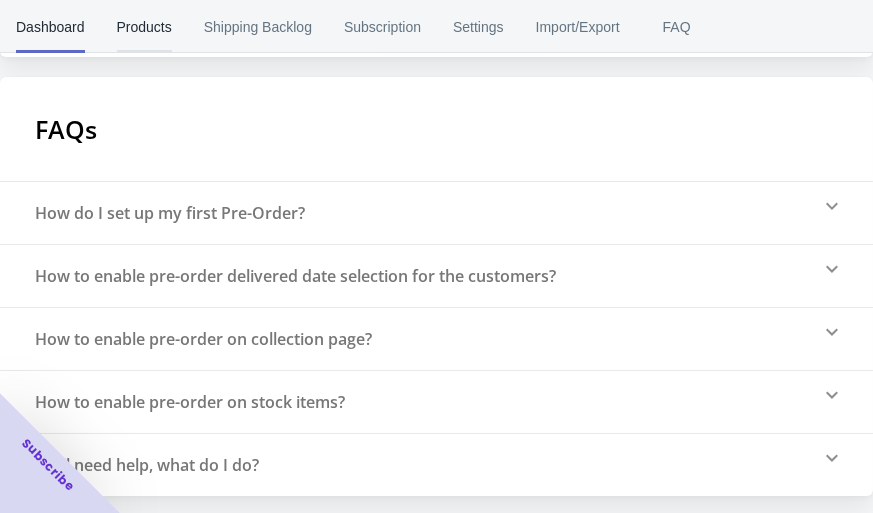 click on "Products" at bounding box center [144, 27] 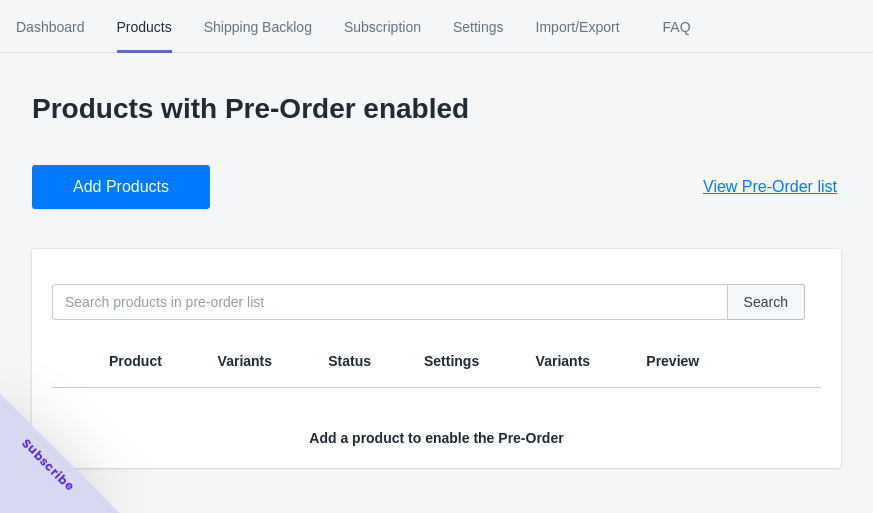 click on "Search" at bounding box center (766, 302) 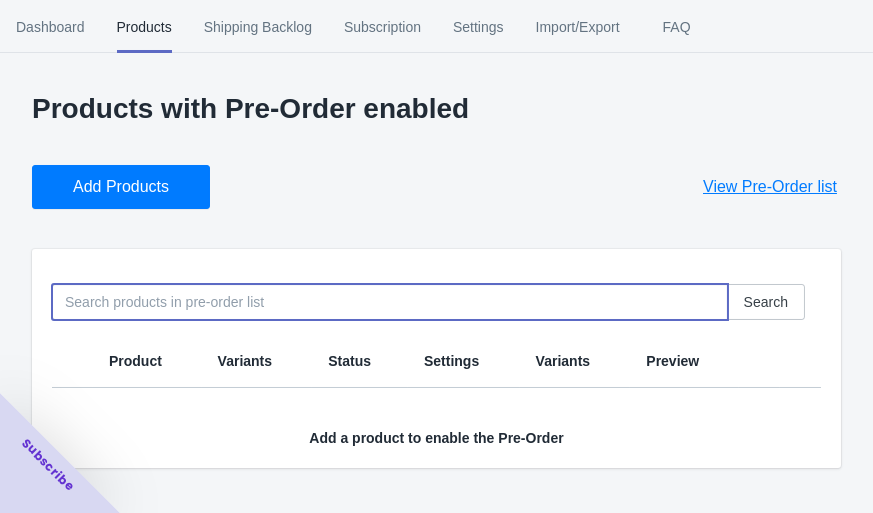 click at bounding box center (390, 302) 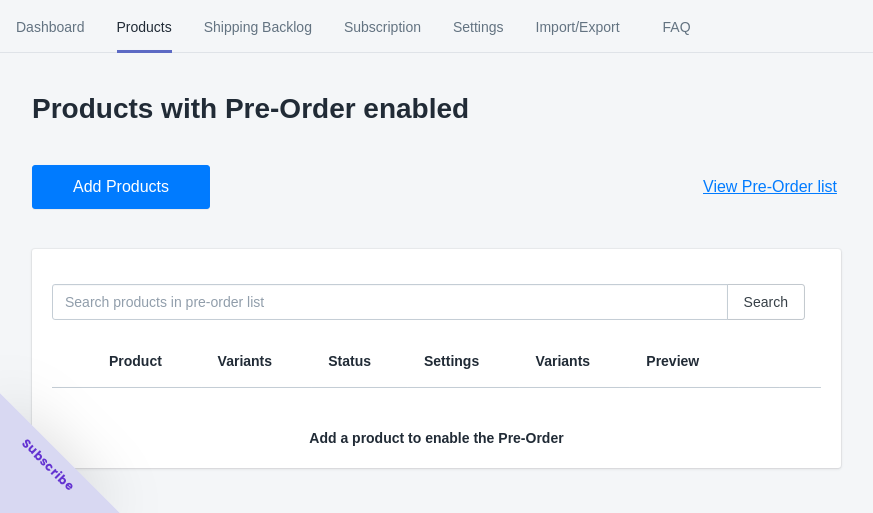 click on "Add Products" at bounding box center [121, 187] 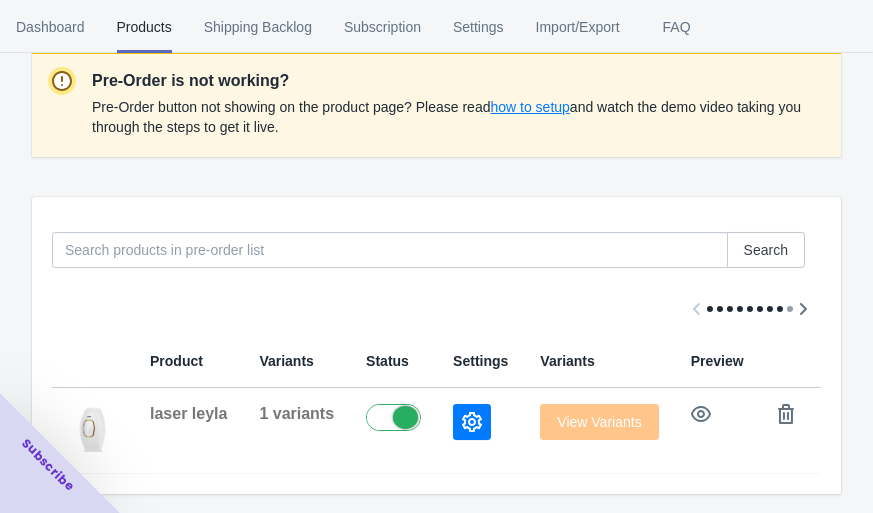 scroll, scrollTop: 196, scrollLeft: 0, axis: vertical 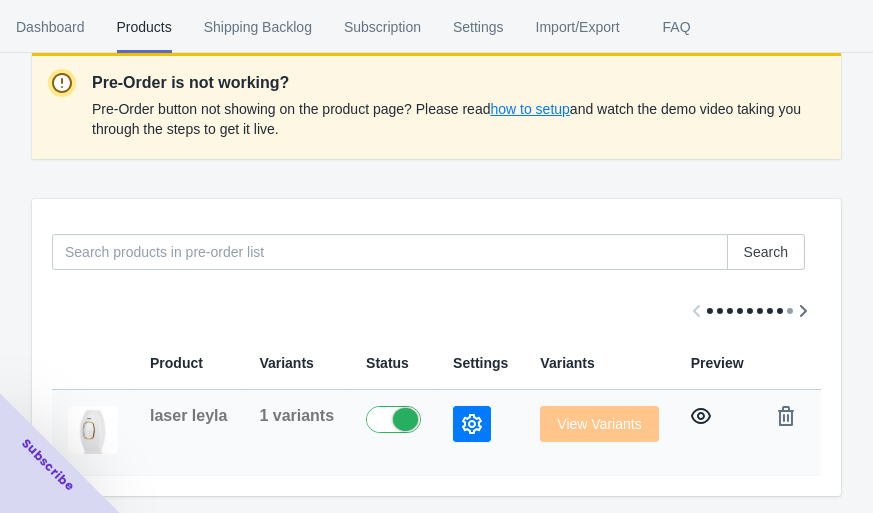 click 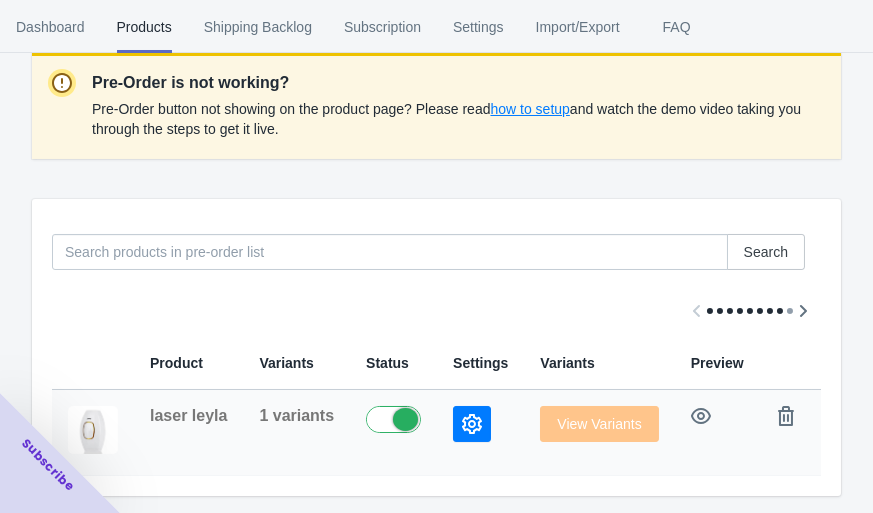 click 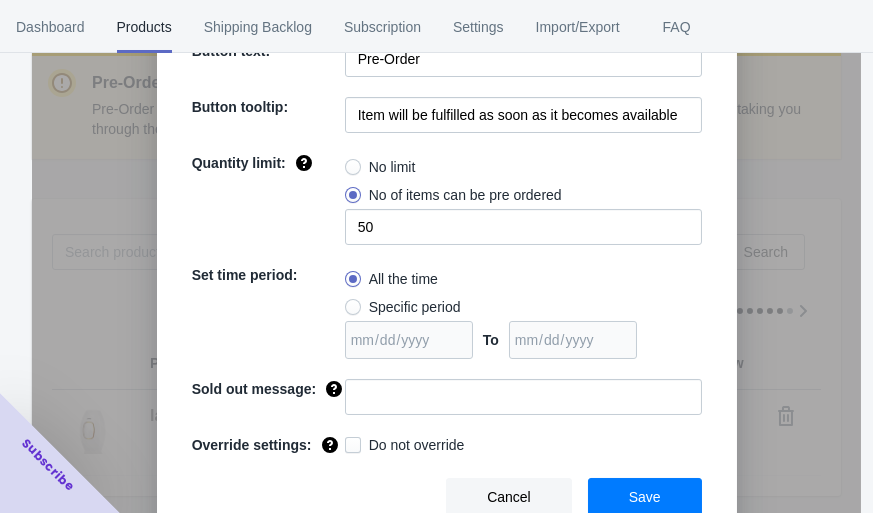 scroll, scrollTop: 166, scrollLeft: 0, axis: vertical 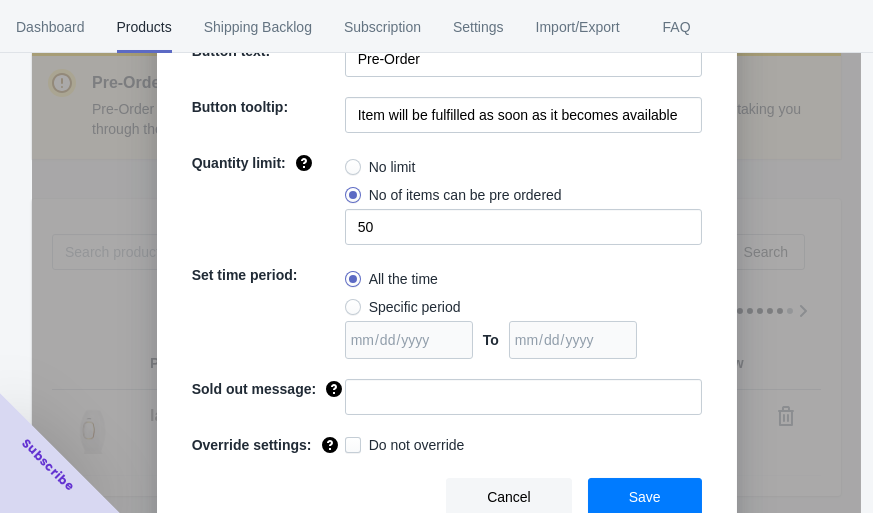 click on "Specific period" at bounding box center (415, 307) 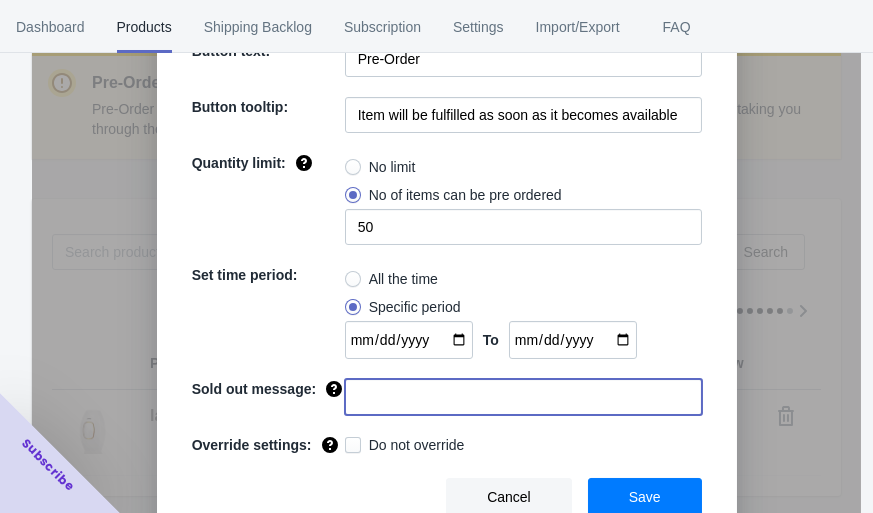 click at bounding box center [523, 397] 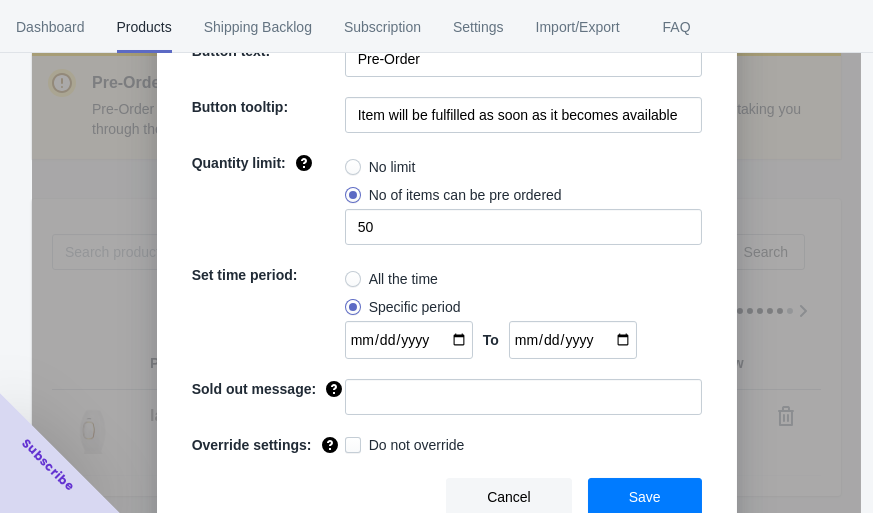 click on "Save" at bounding box center [645, 497] 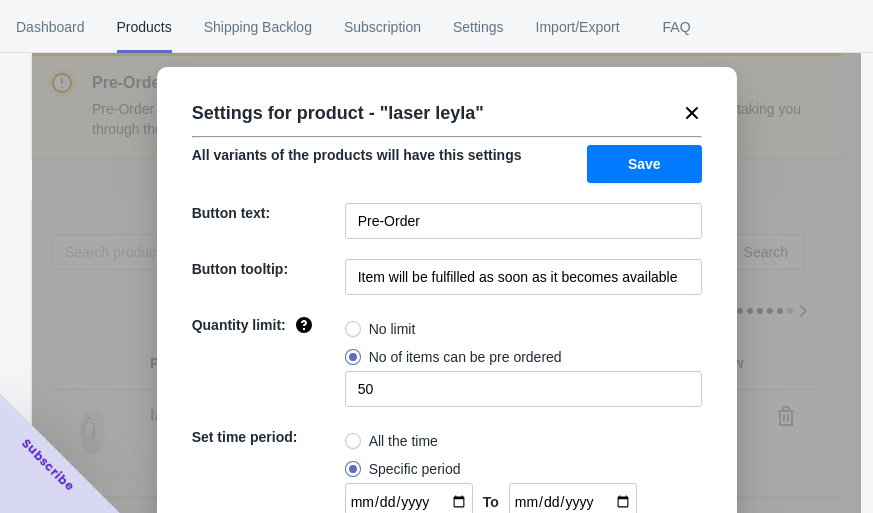scroll, scrollTop: 0, scrollLeft: 0, axis: both 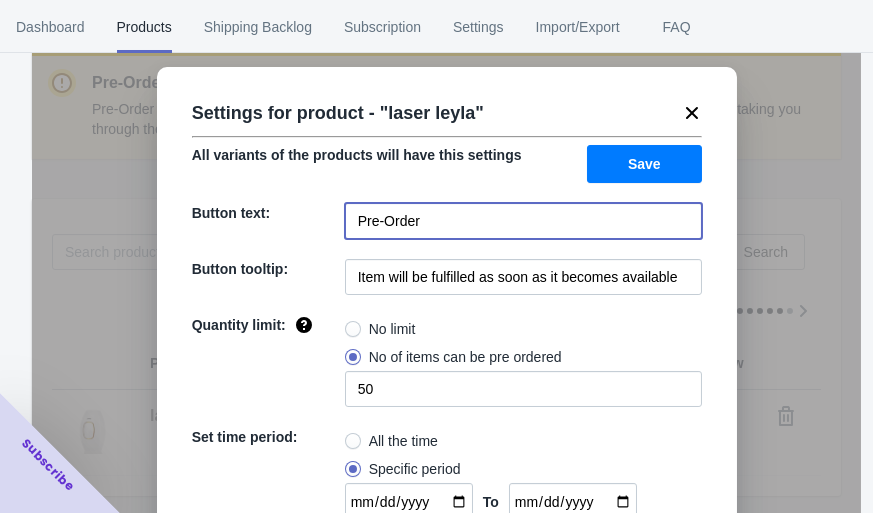 click on "Pre-Order" at bounding box center (523, 221) 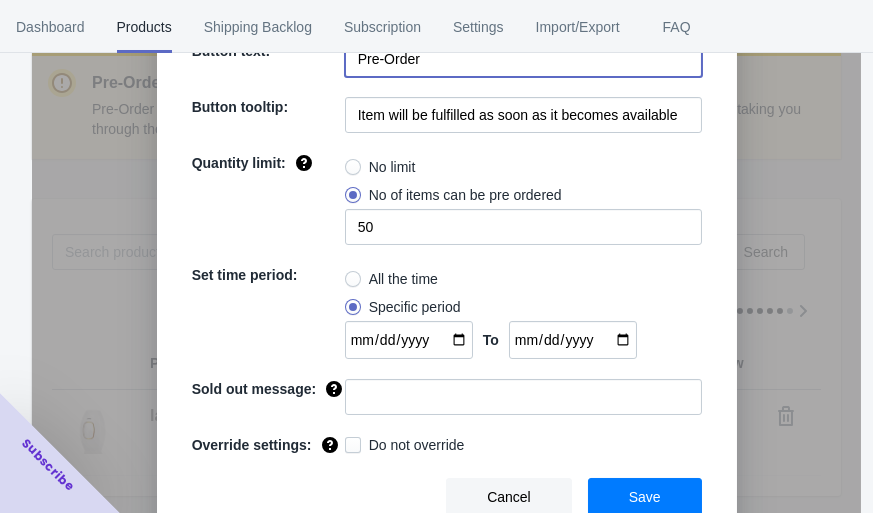 scroll, scrollTop: 166, scrollLeft: 0, axis: vertical 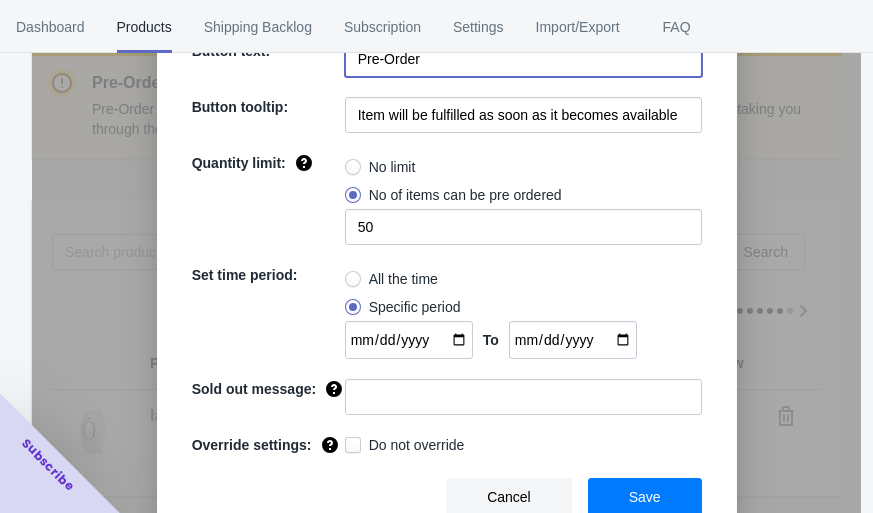 click on "No limit" at bounding box center [380, 167] 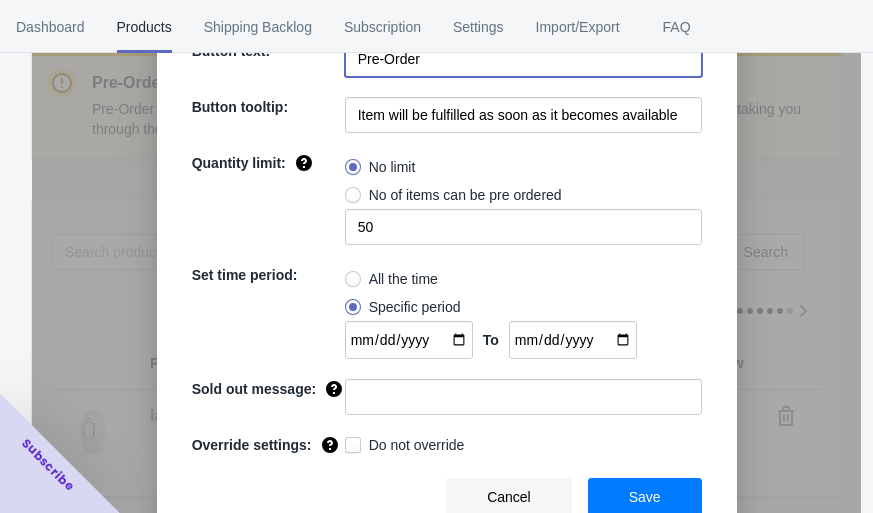 type 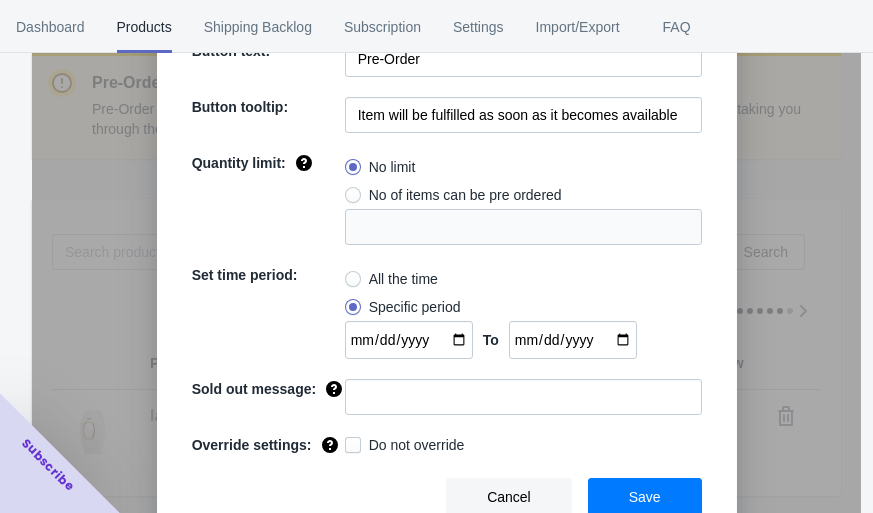 click on "Save" at bounding box center (645, 497) 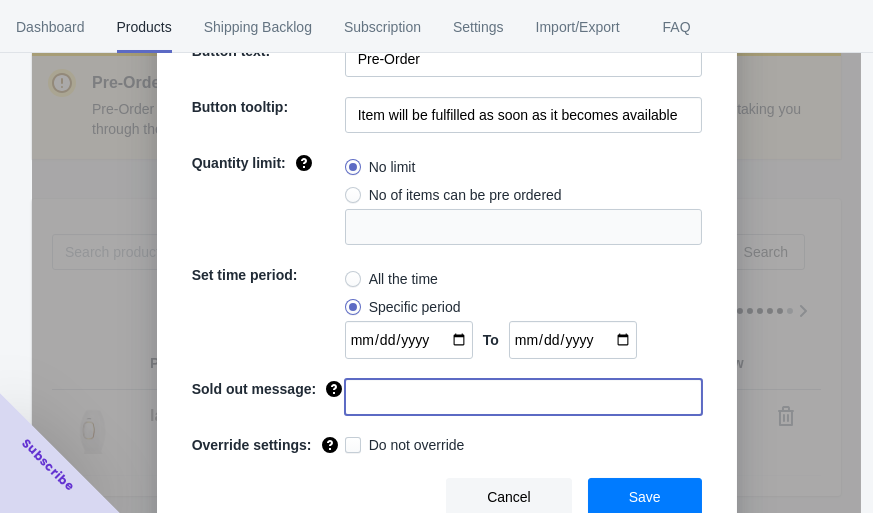 click at bounding box center [523, 397] 